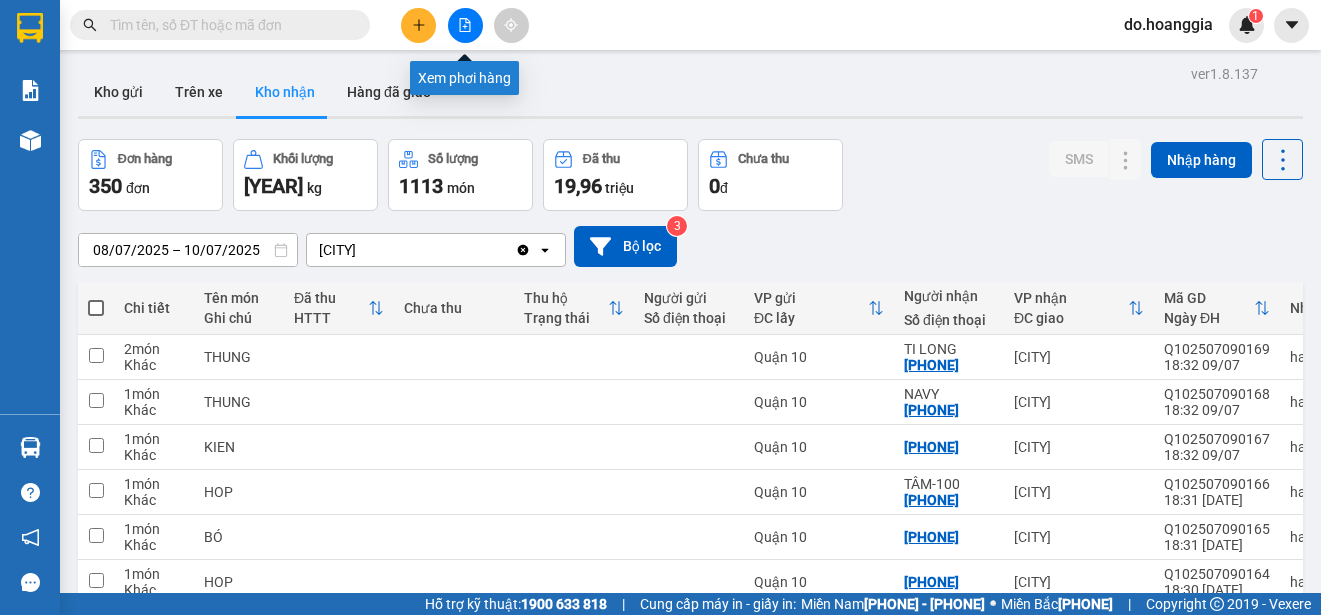 scroll, scrollTop: 0, scrollLeft: 0, axis: both 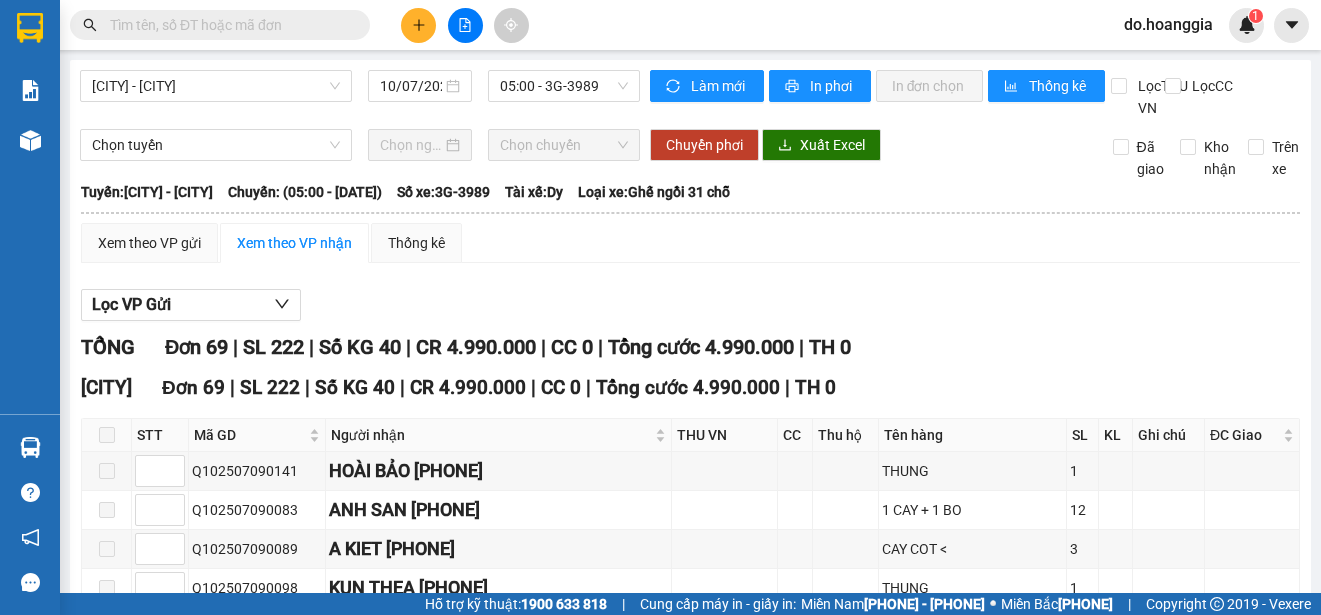 click on "05:00     - [PLATE]" at bounding box center [564, 86] 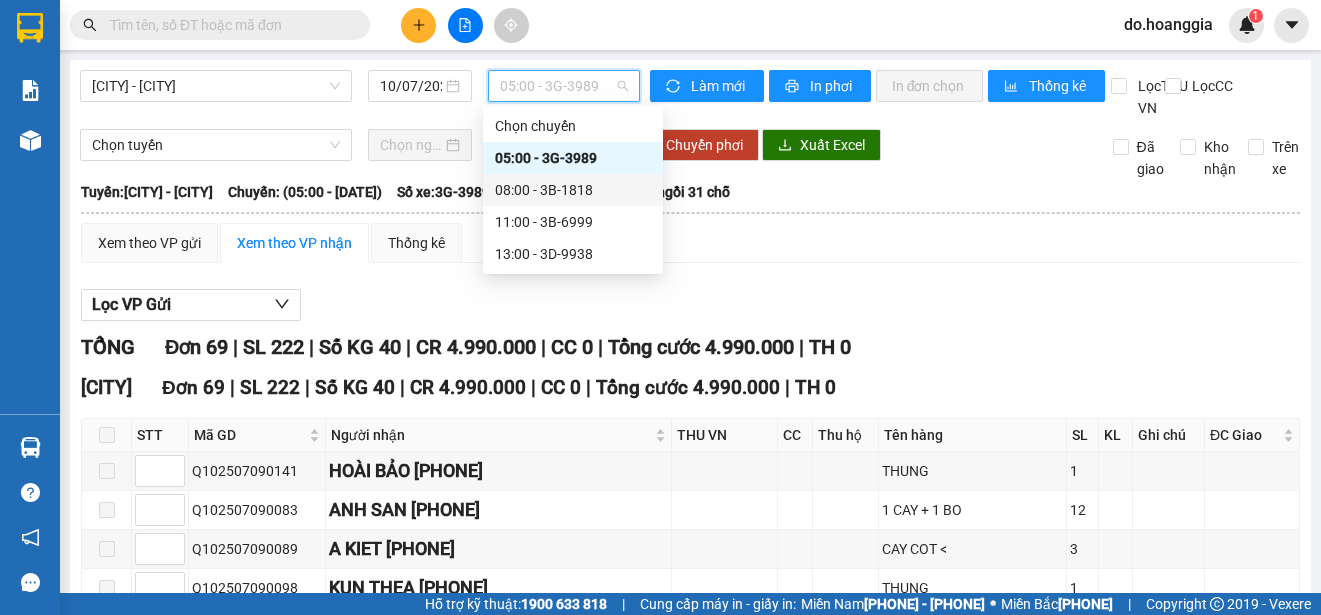 click on "08:00     - [PLATE]" at bounding box center (573, 190) 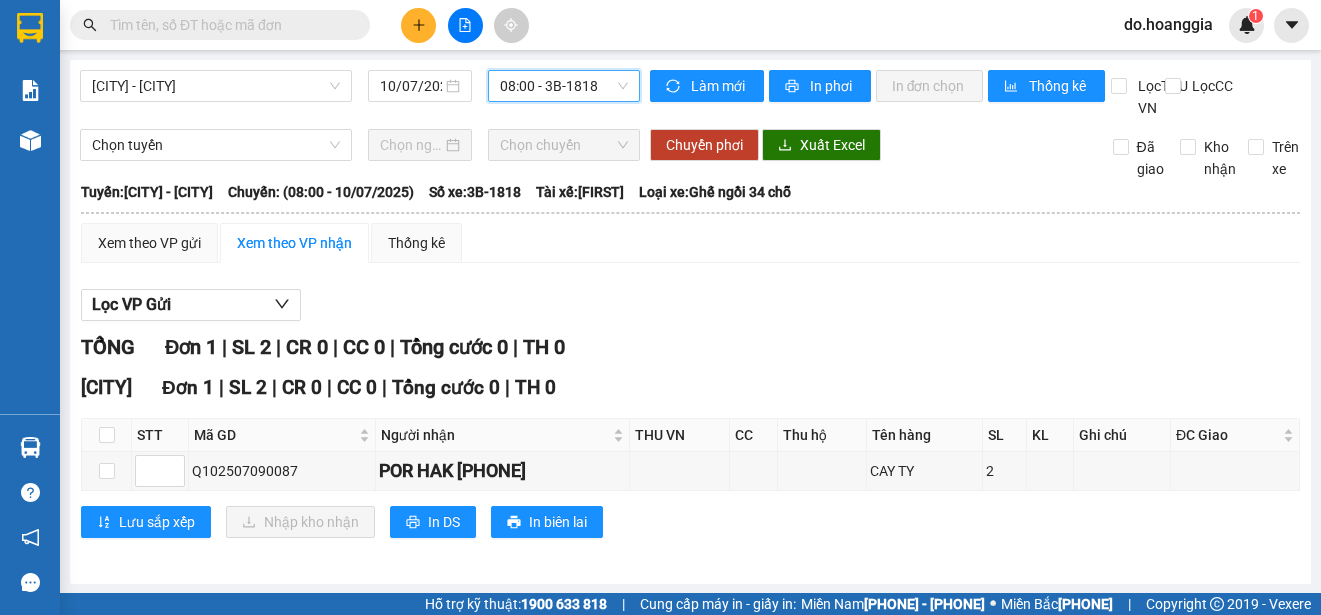 click at bounding box center (107, 435) 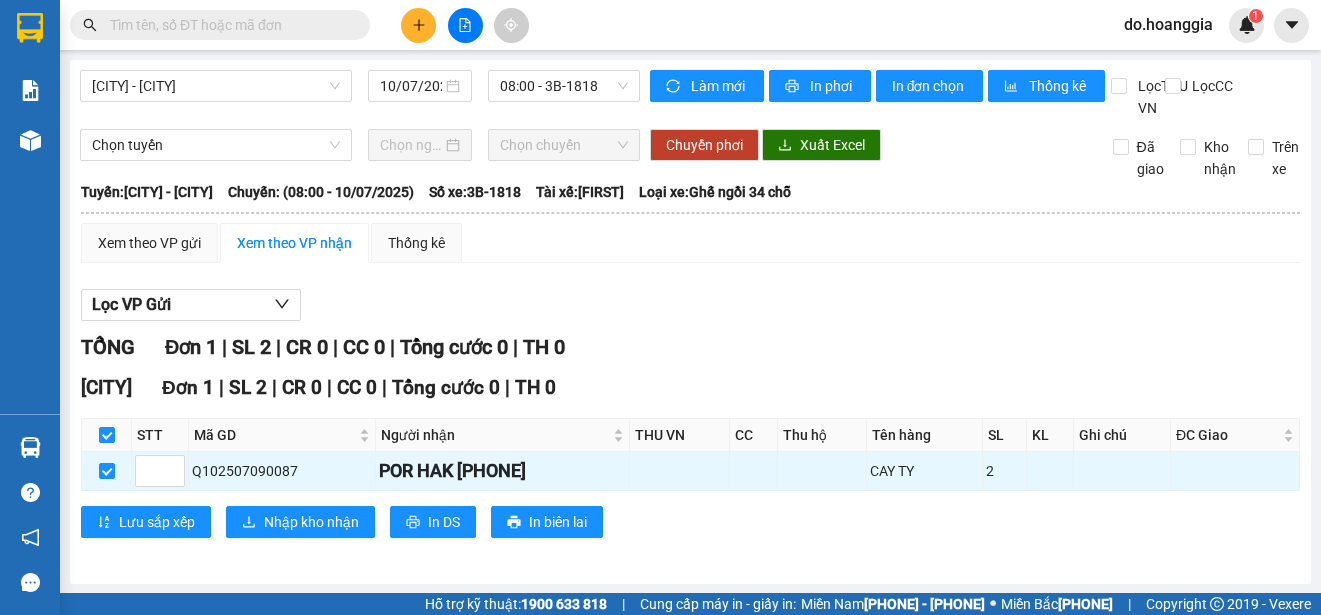 scroll, scrollTop: 23, scrollLeft: 0, axis: vertical 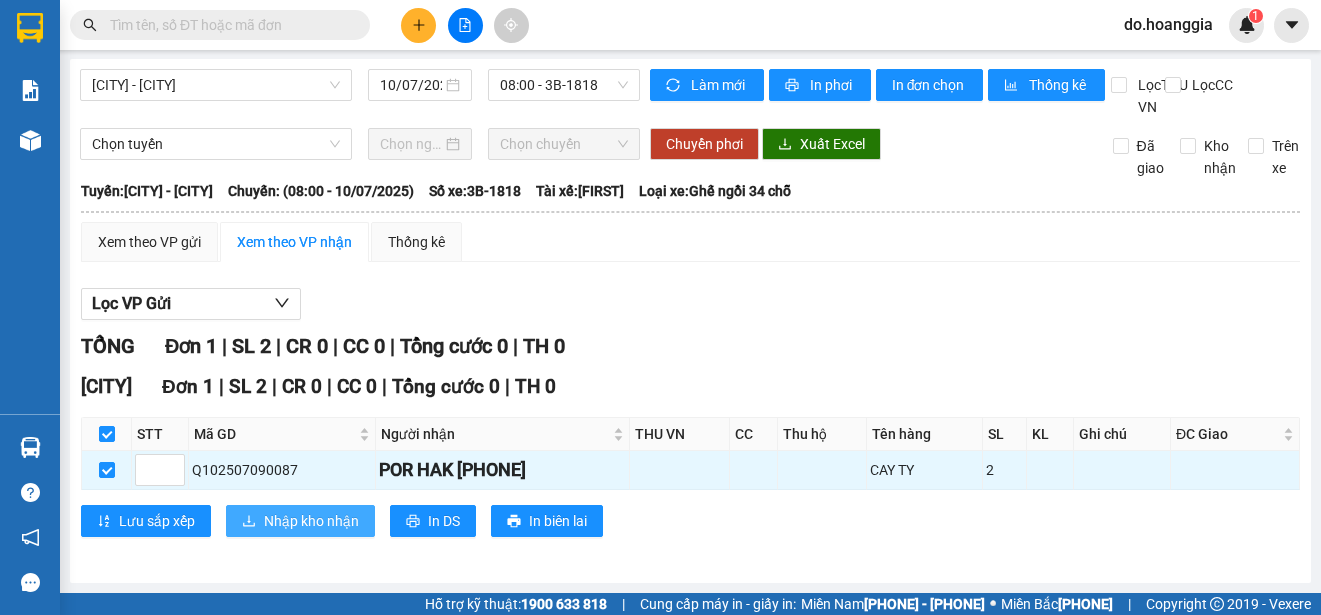click on "Nhập kho nhận" at bounding box center (157, 521) 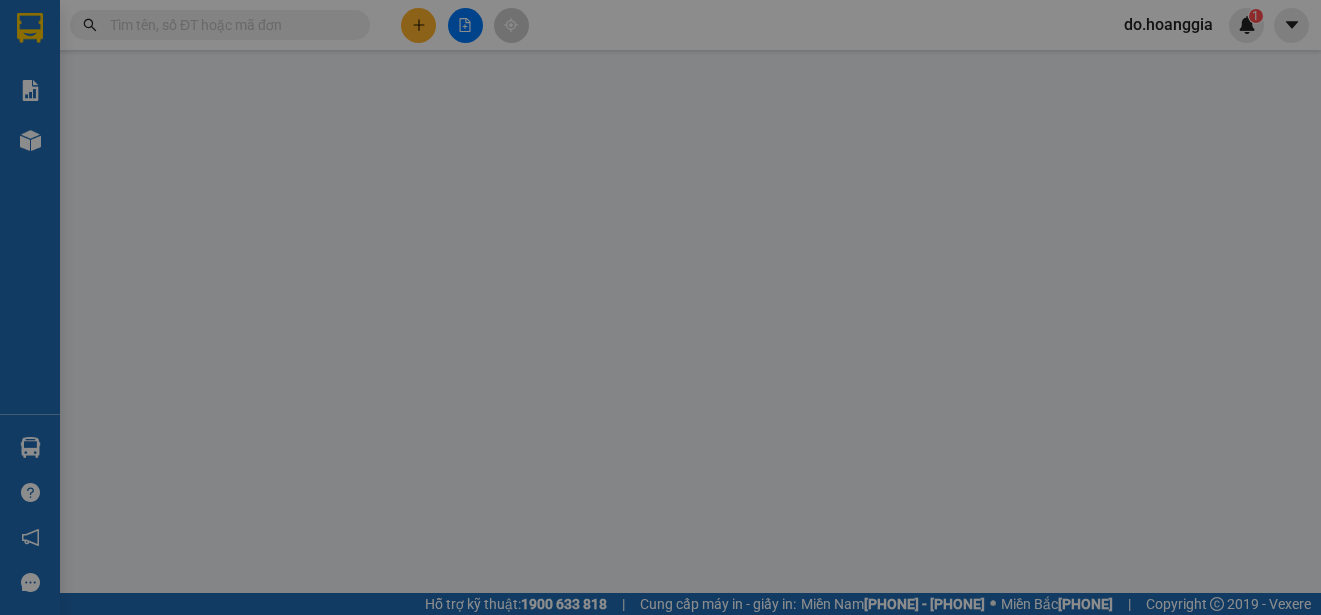 scroll, scrollTop: 0, scrollLeft: 0, axis: both 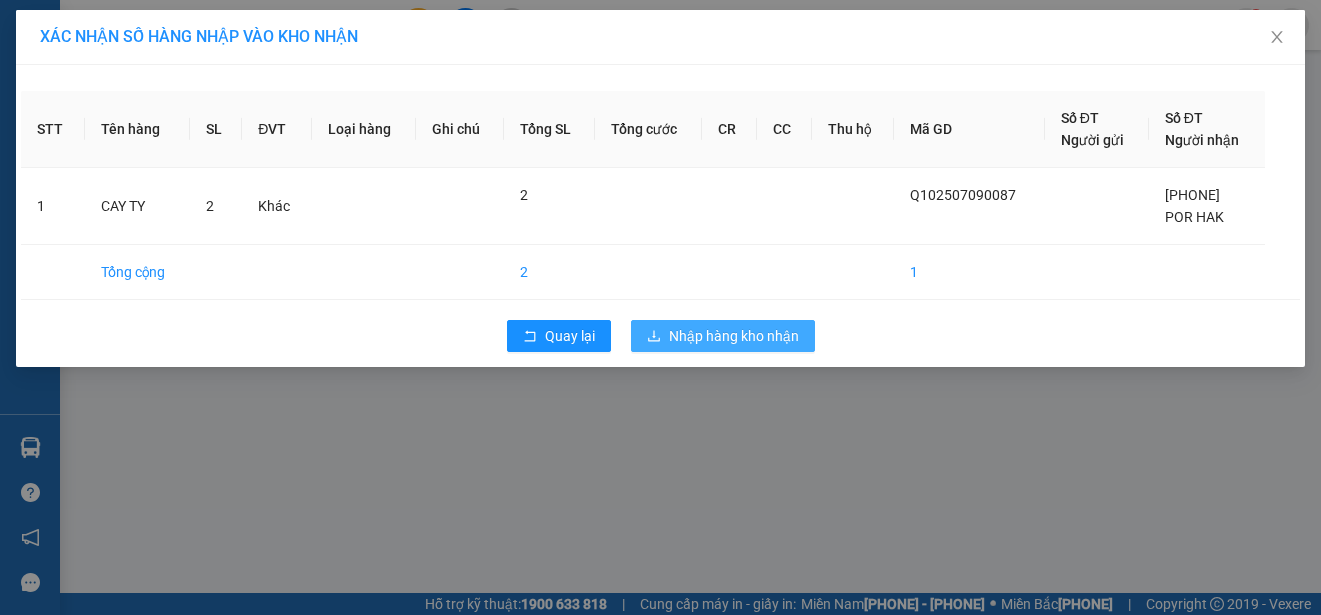 click on "Nhập hàng kho nhận" at bounding box center (570, 336) 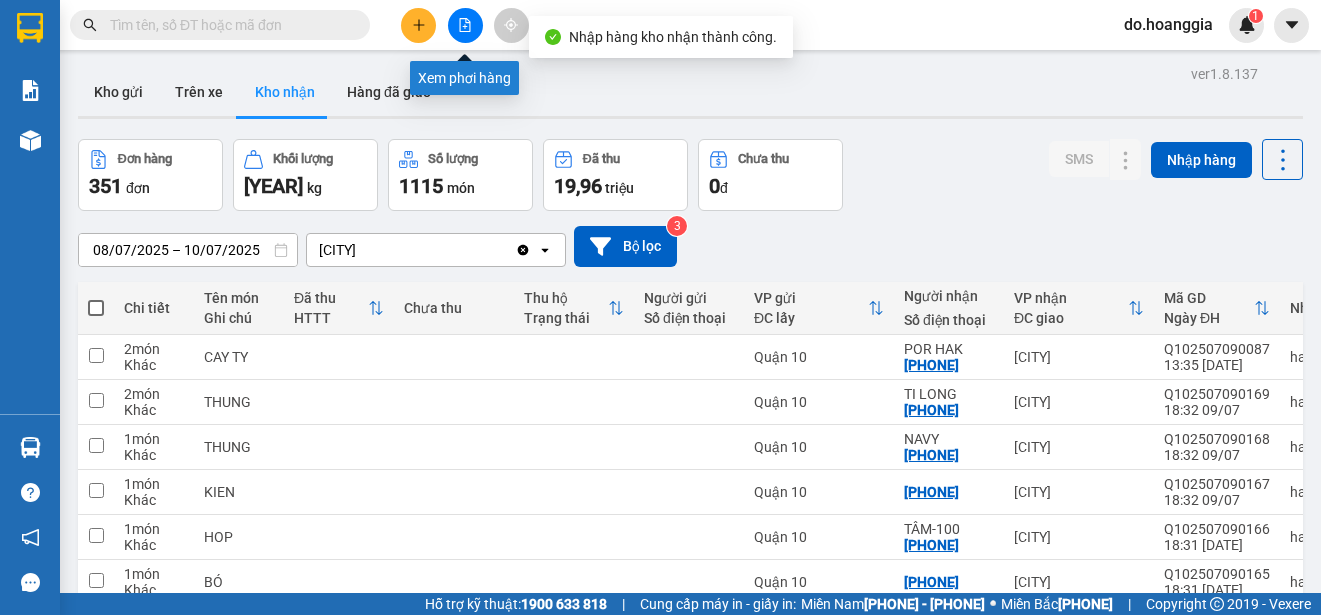 click at bounding box center (465, 25) 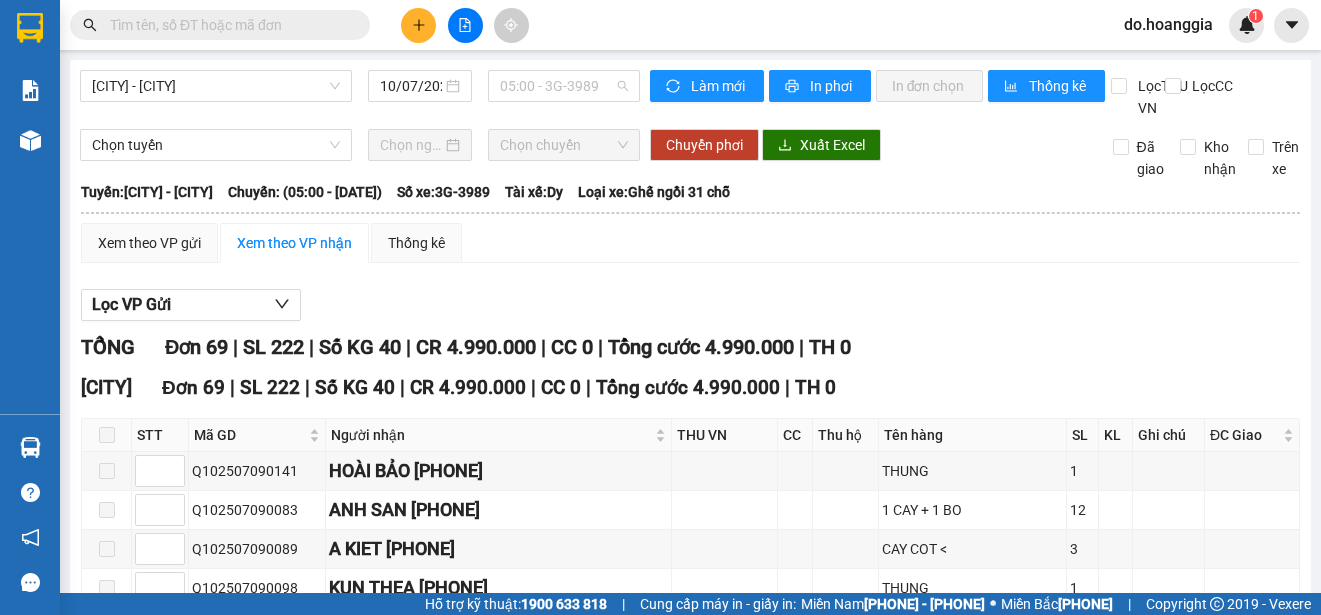 click on "05:00     - [PLATE]" at bounding box center (564, 86) 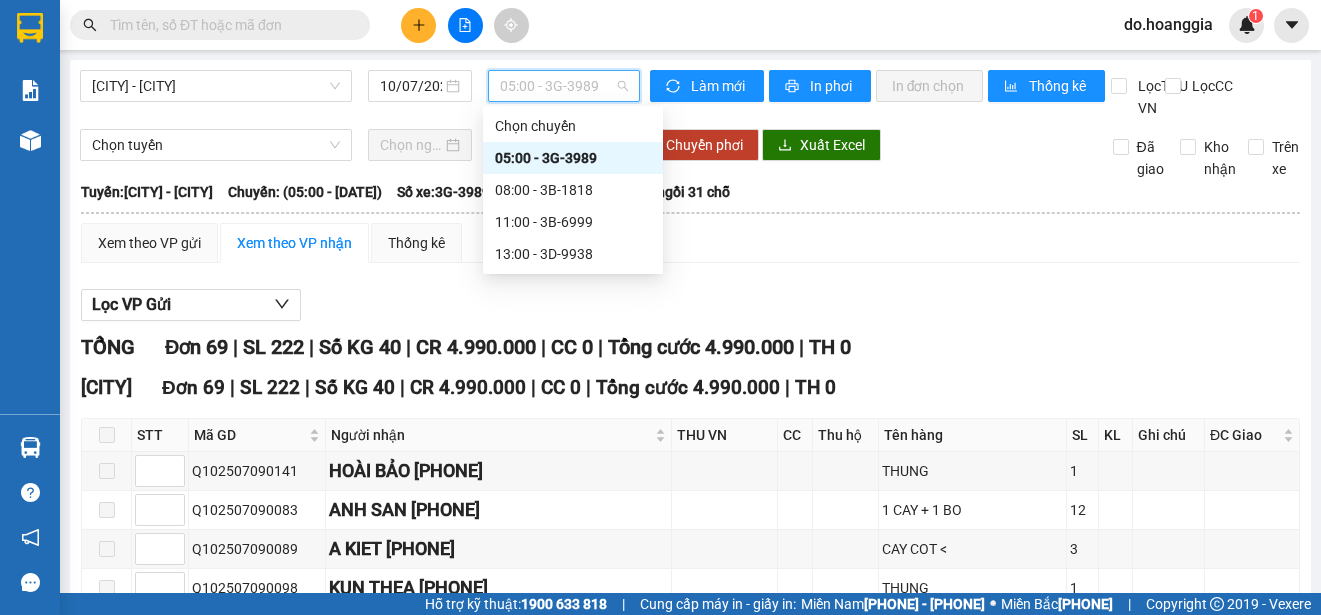 click on "05:00     - [PLATE]" at bounding box center [573, 158] 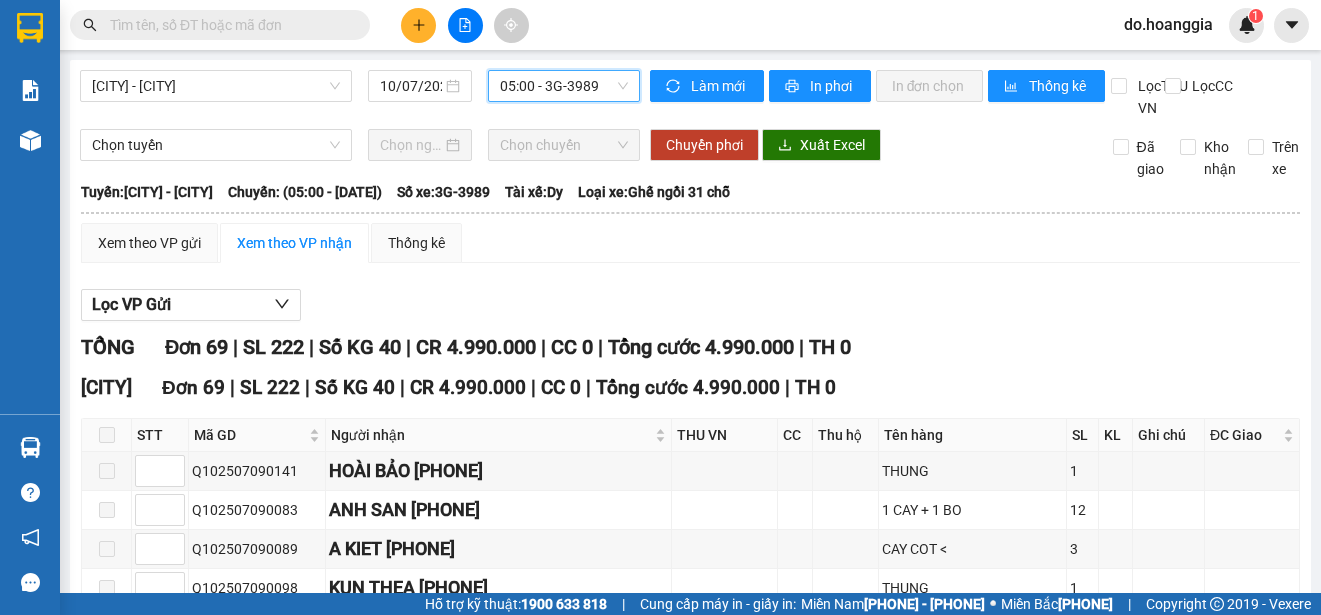 click at bounding box center [107, 435] 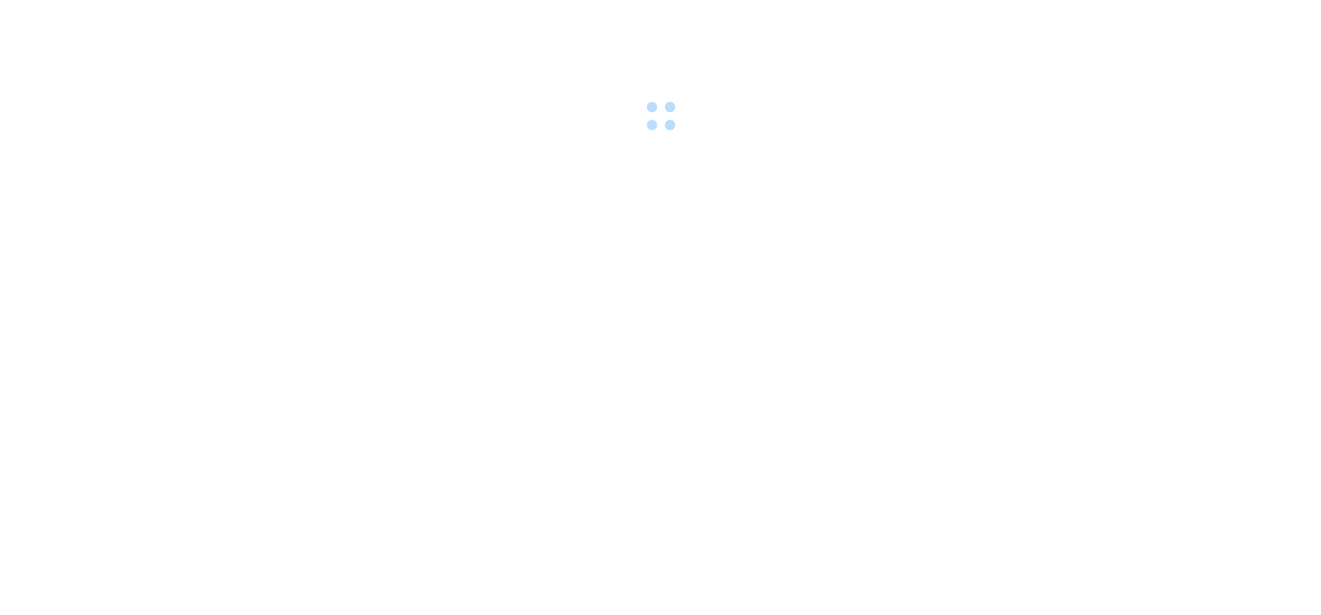 scroll, scrollTop: 0, scrollLeft: 0, axis: both 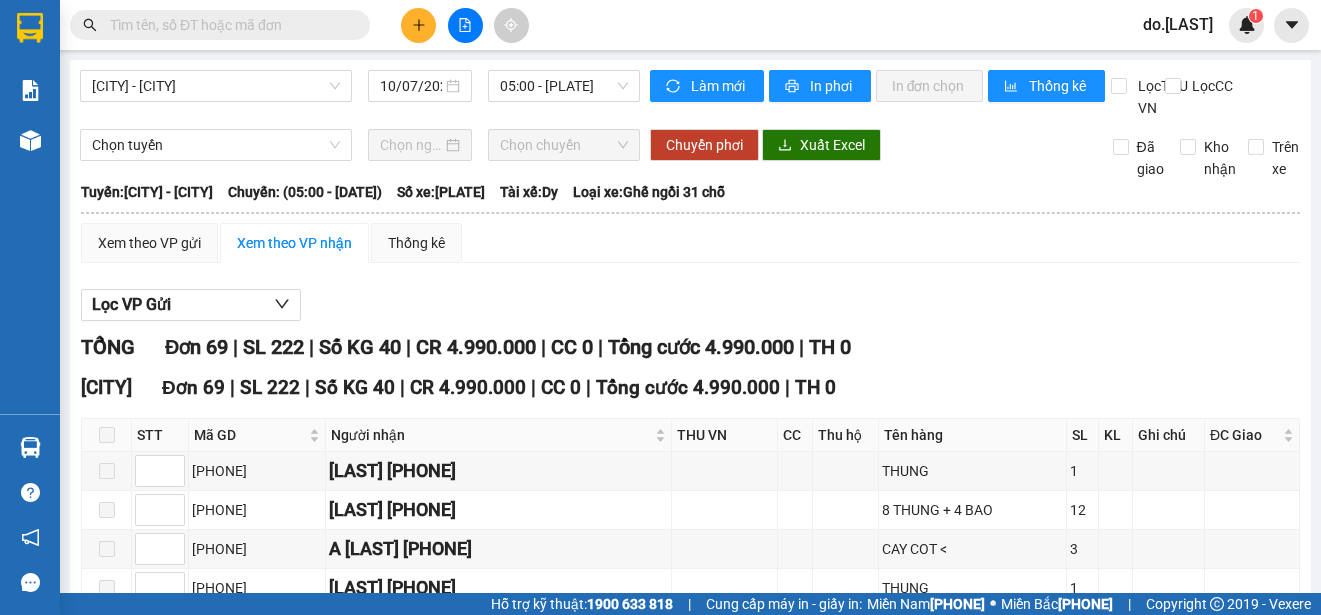 click on "05:00     - [PLATE]" at bounding box center [564, 86] 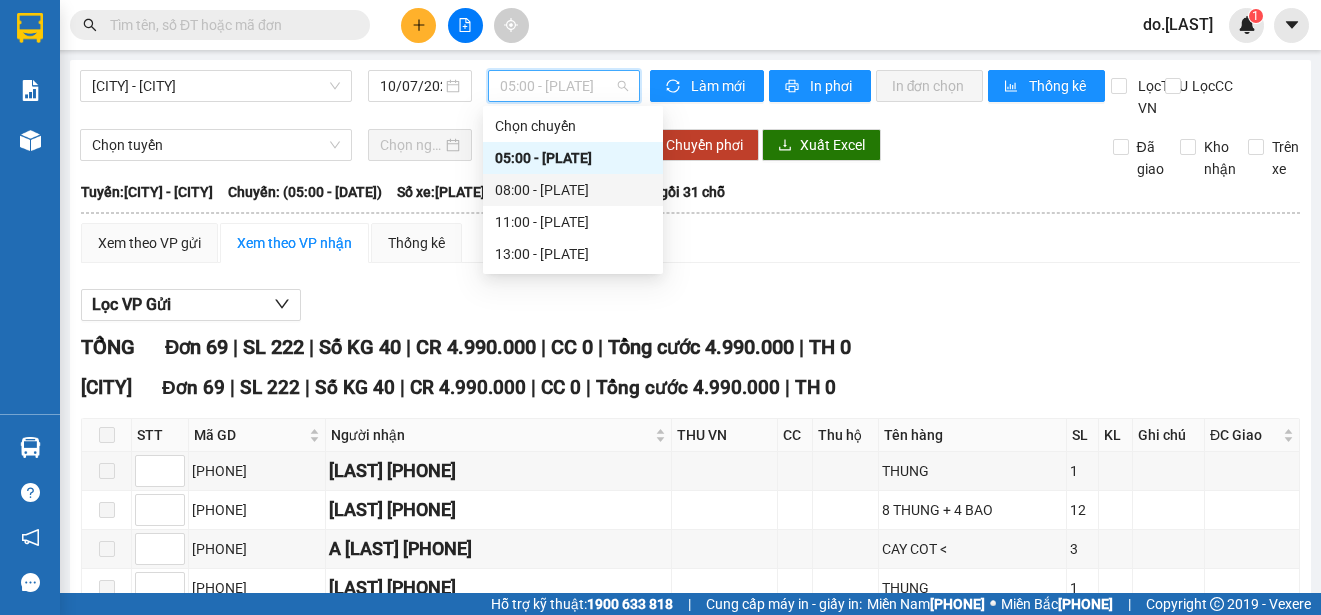 click on "08:00     - [PLATE]" at bounding box center (573, 190) 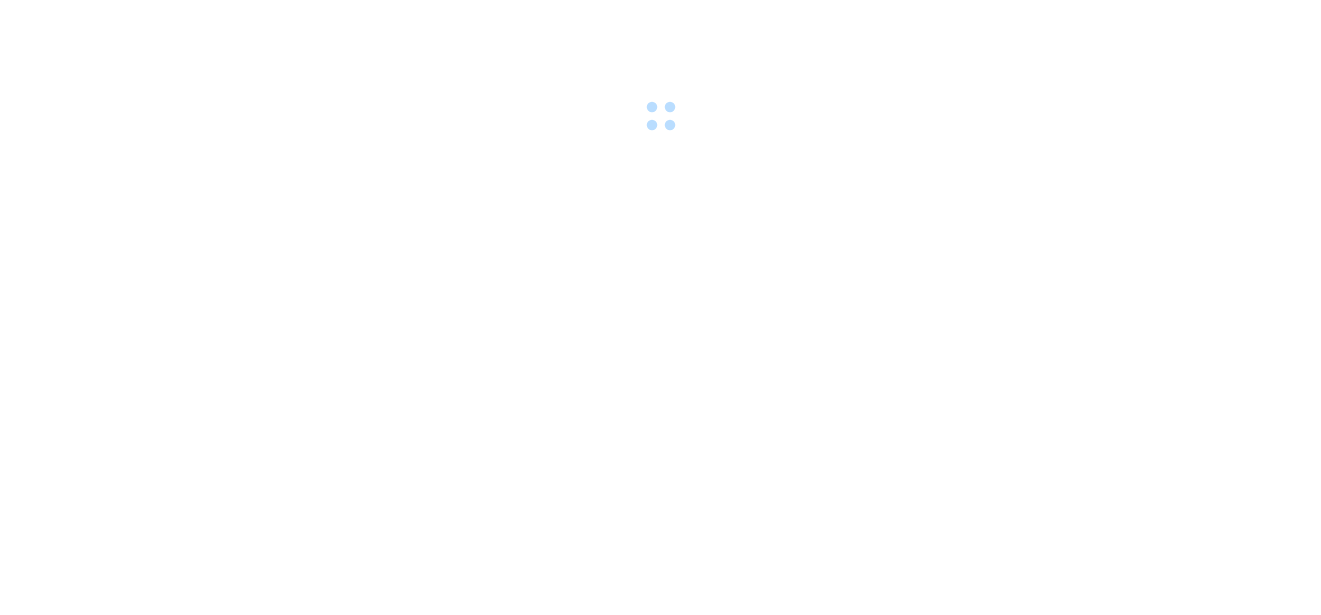 scroll, scrollTop: 0, scrollLeft: 0, axis: both 